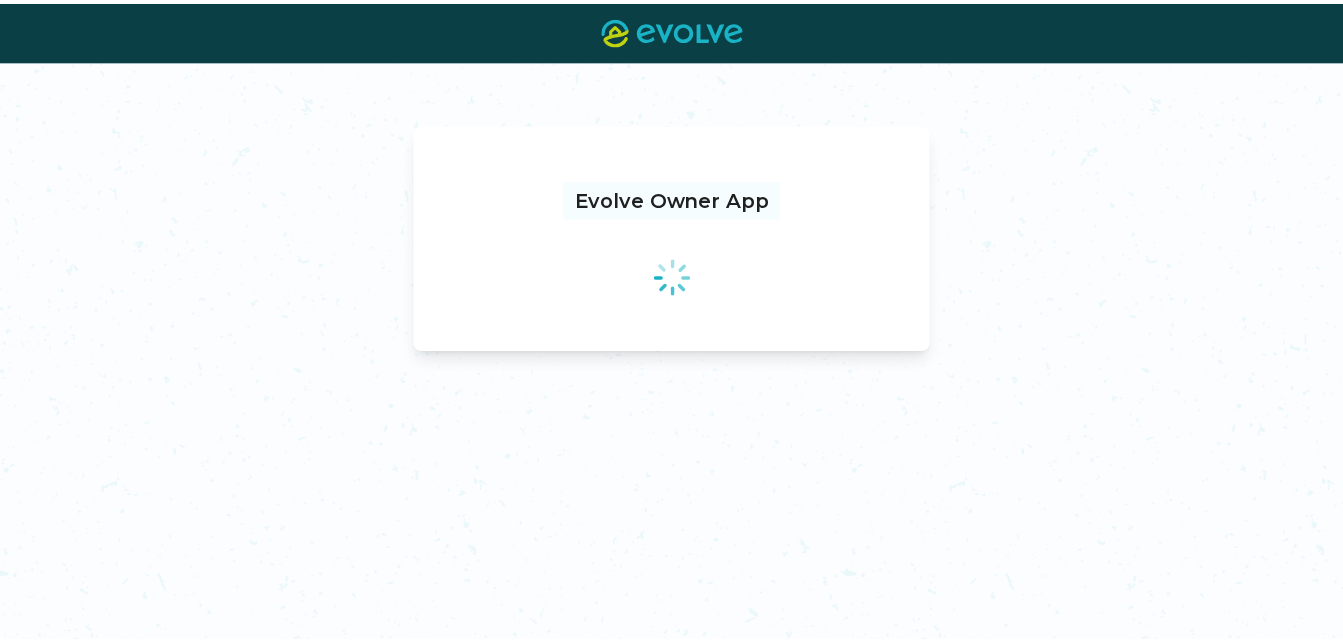 scroll, scrollTop: 0, scrollLeft: 0, axis: both 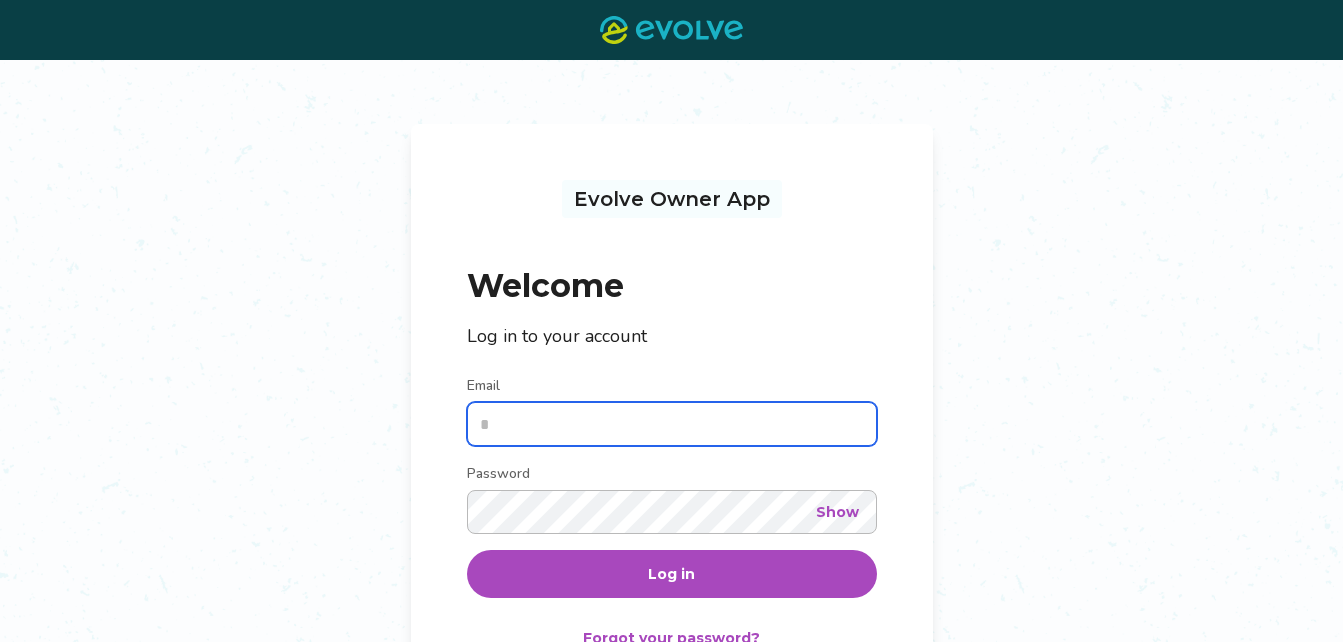 type on "**********" 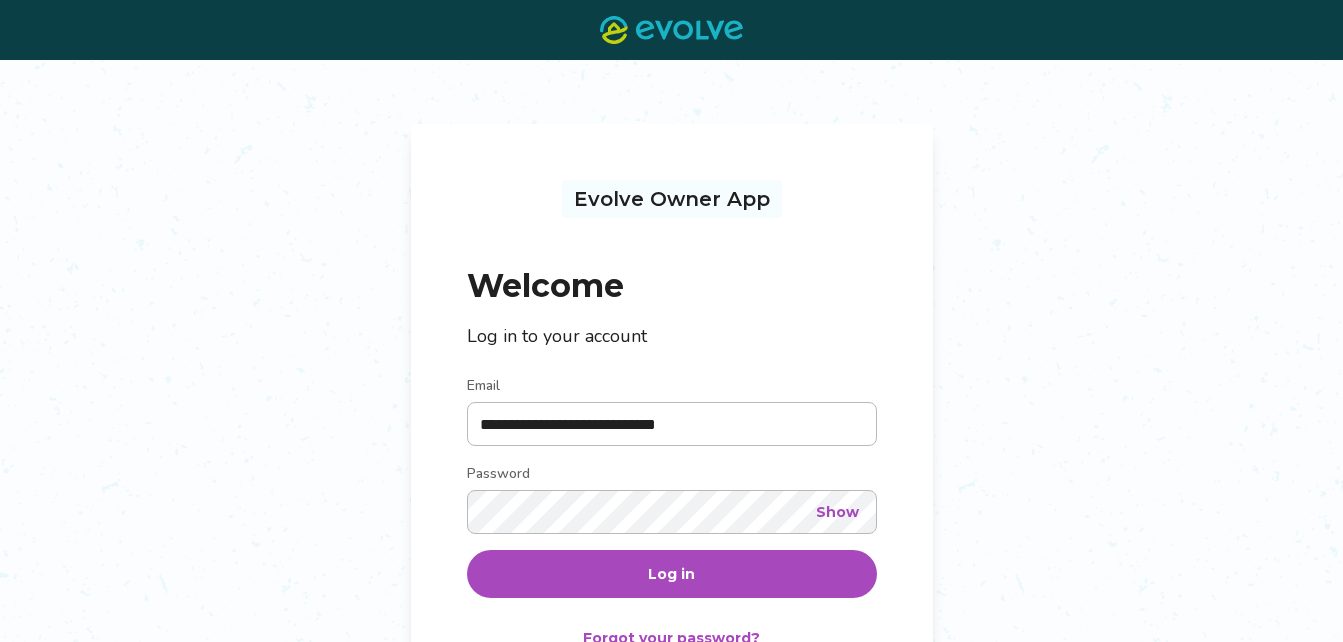 click on "Show" at bounding box center [837, 512] 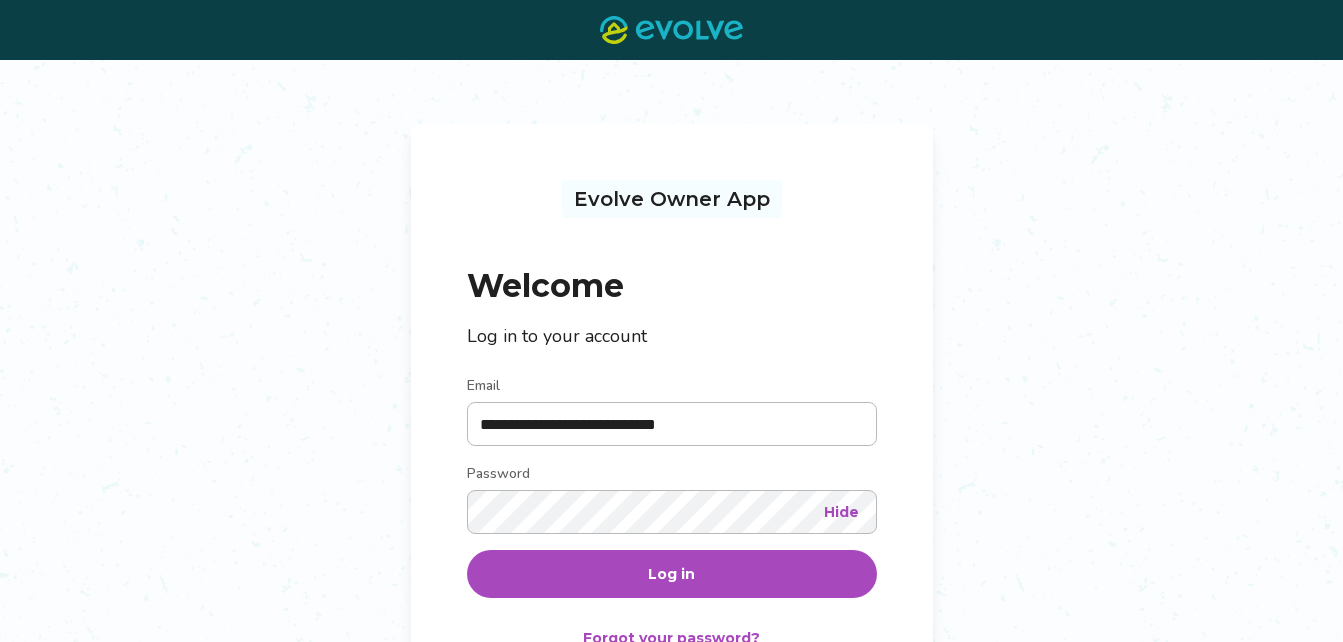 click on "Log in" at bounding box center (672, 574) 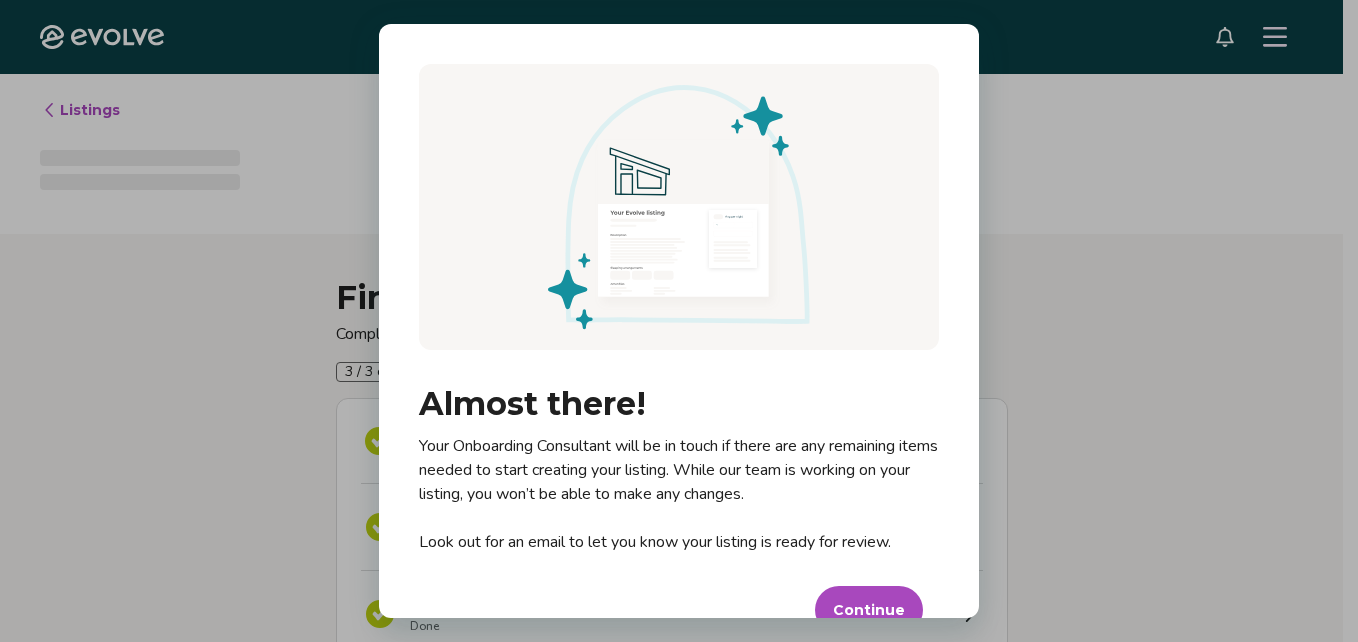 click on "Continue" at bounding box center [869, 610] 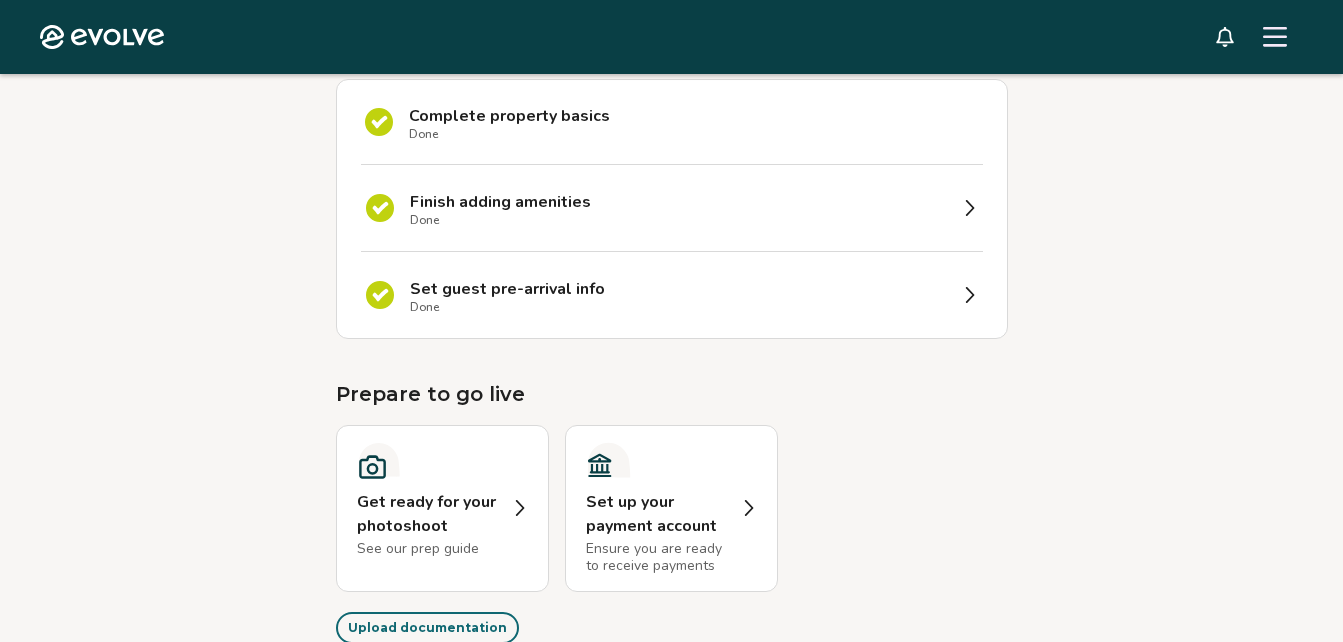 scroll, scrollTop: 323, scrollLeft: 0, axis: vertical 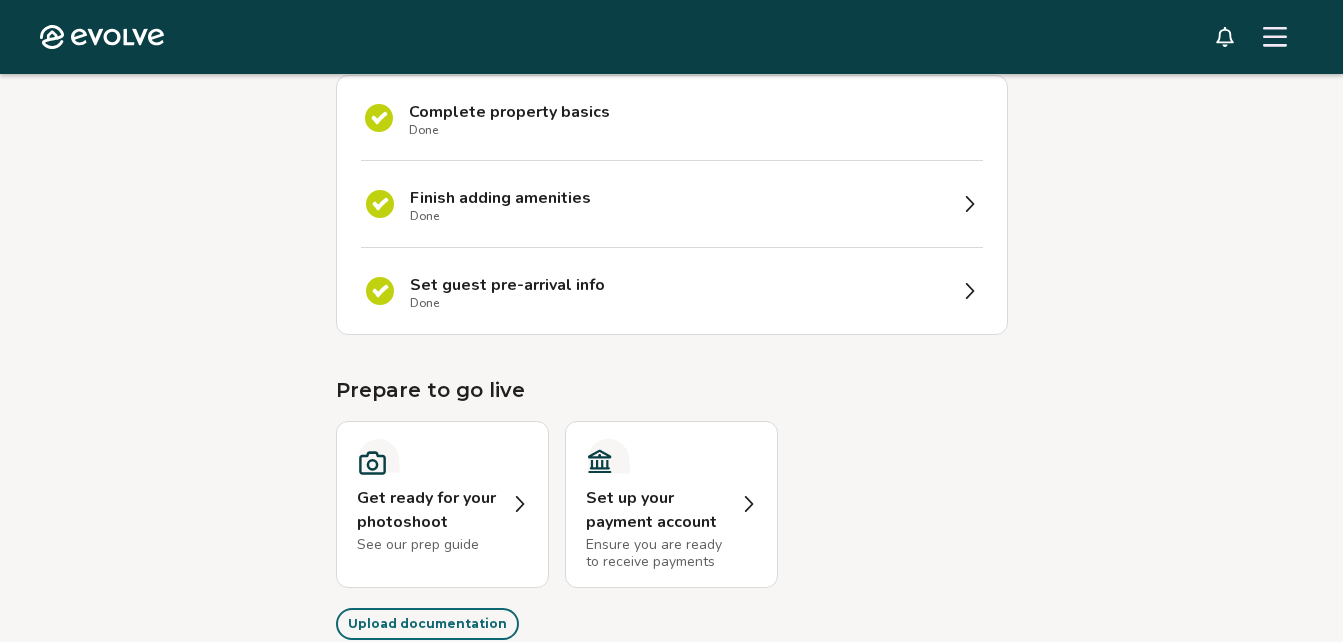 click on "Finish adding amenities Done" at bounding box center [672, 204] 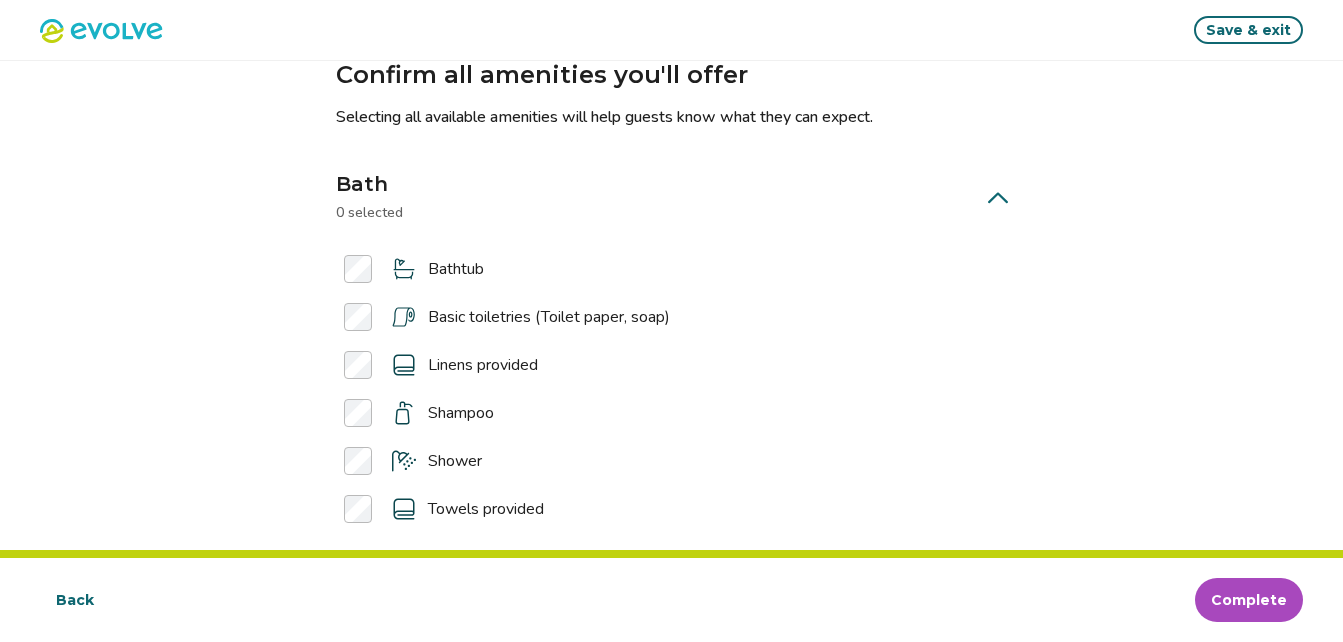 scroll, scrollTop: 99, scrollLeft: 0, axis: vertical 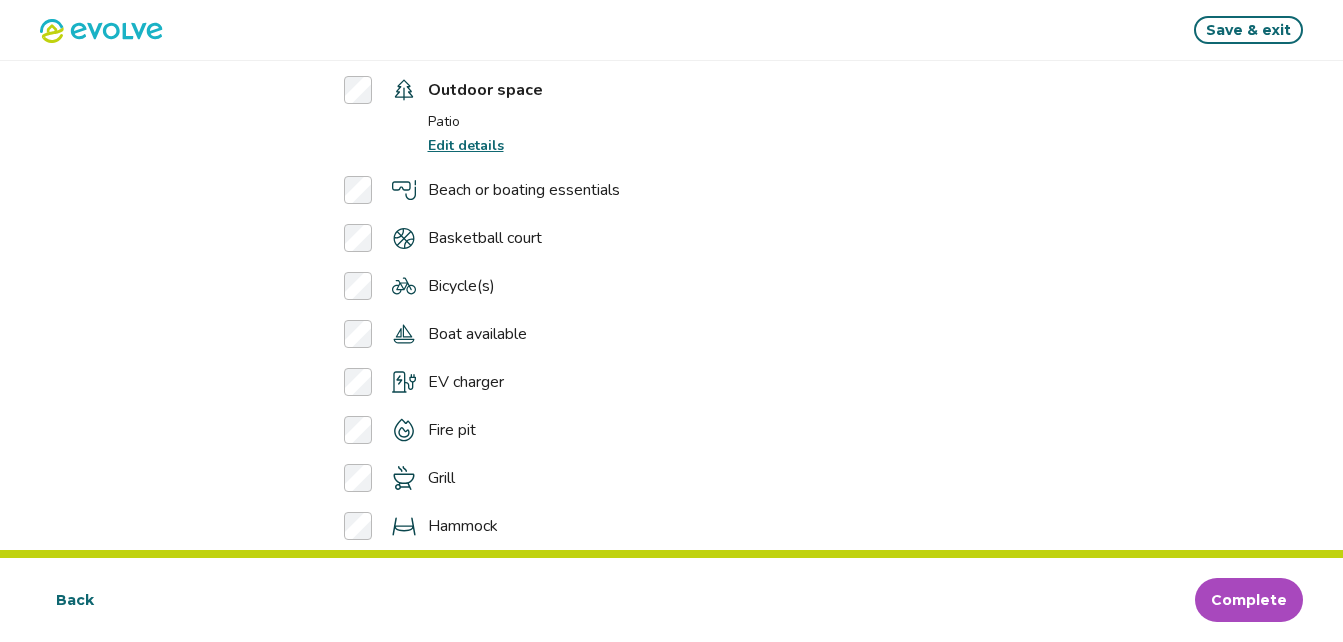 click on "Edit details" at bounding box center (466, 145) 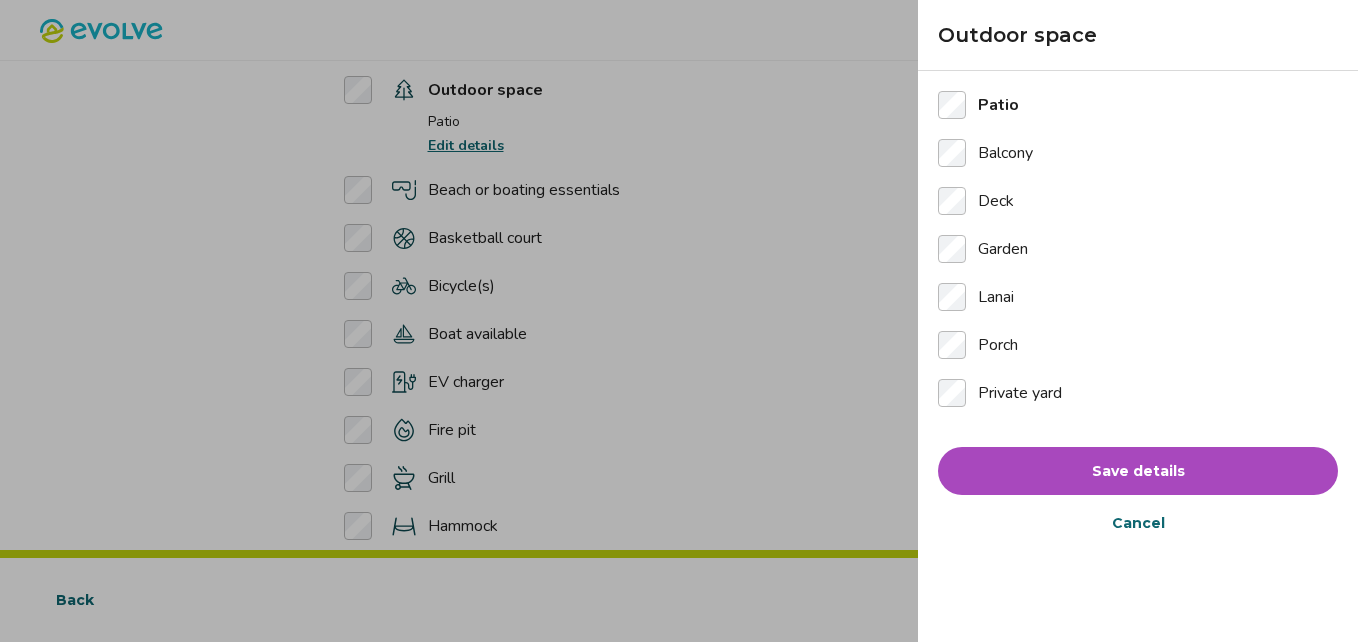 click at bounding box center [679, 321] 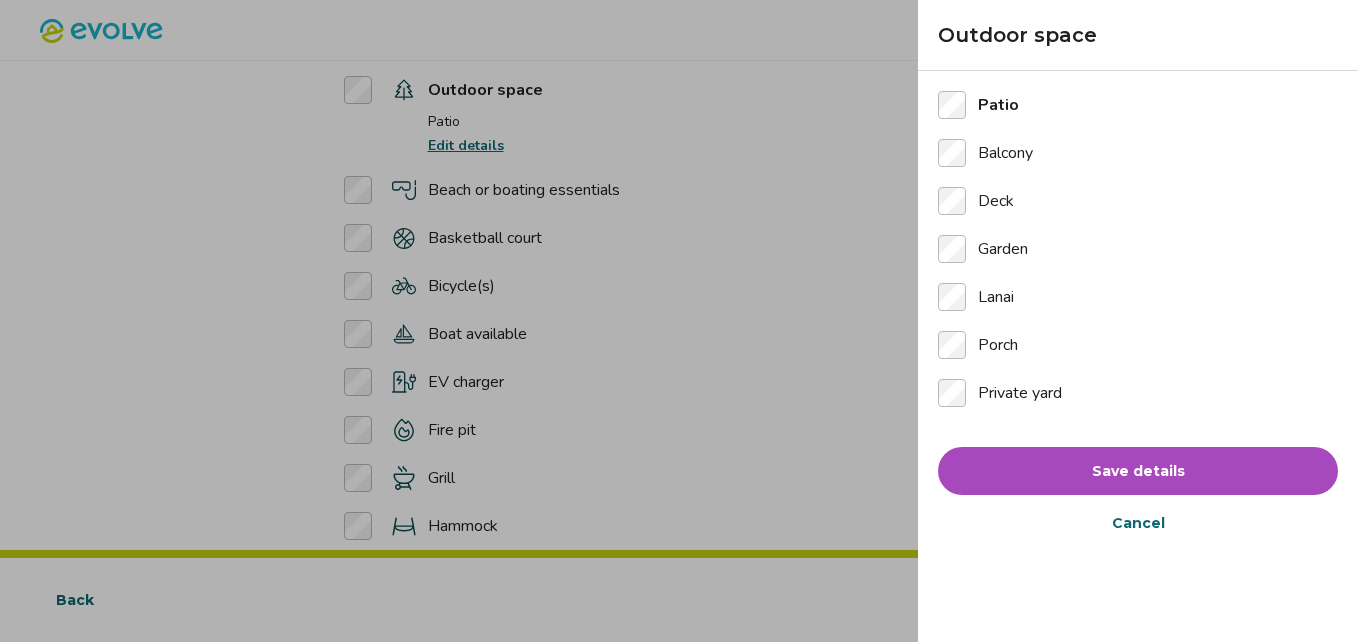 click on "Save details" at bounding box center (1138, 471) 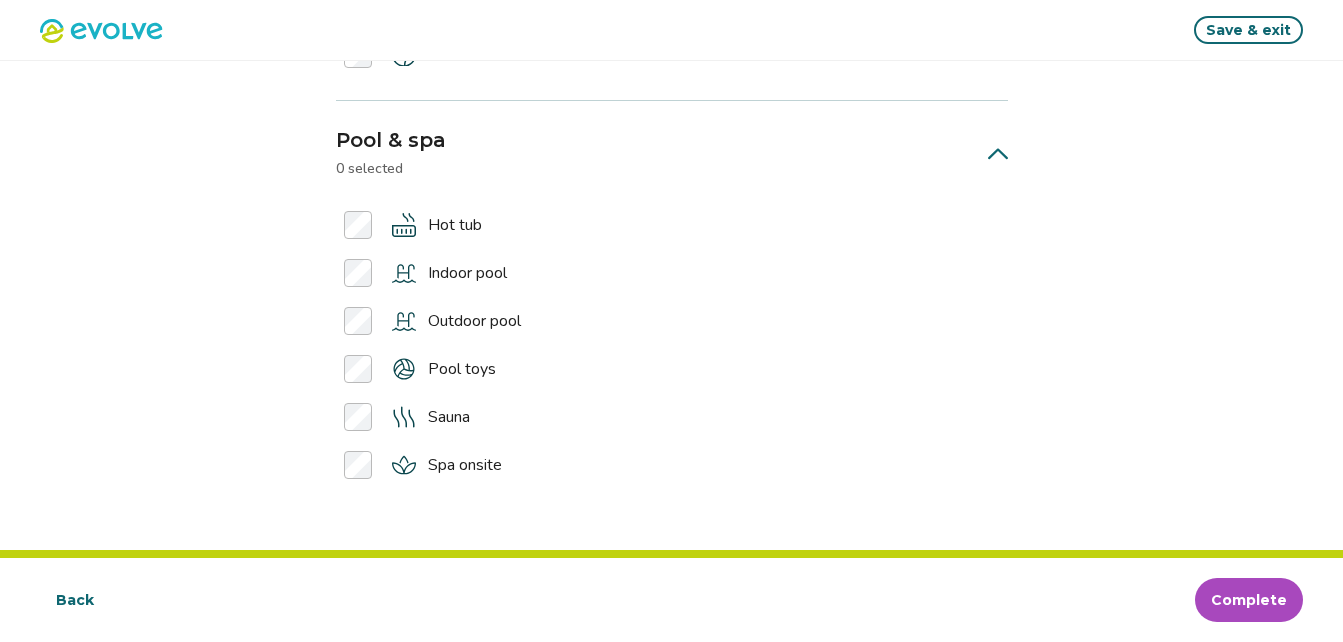 scroll, scrollTop: 5092, scrollLeft: 0, axis: vertical 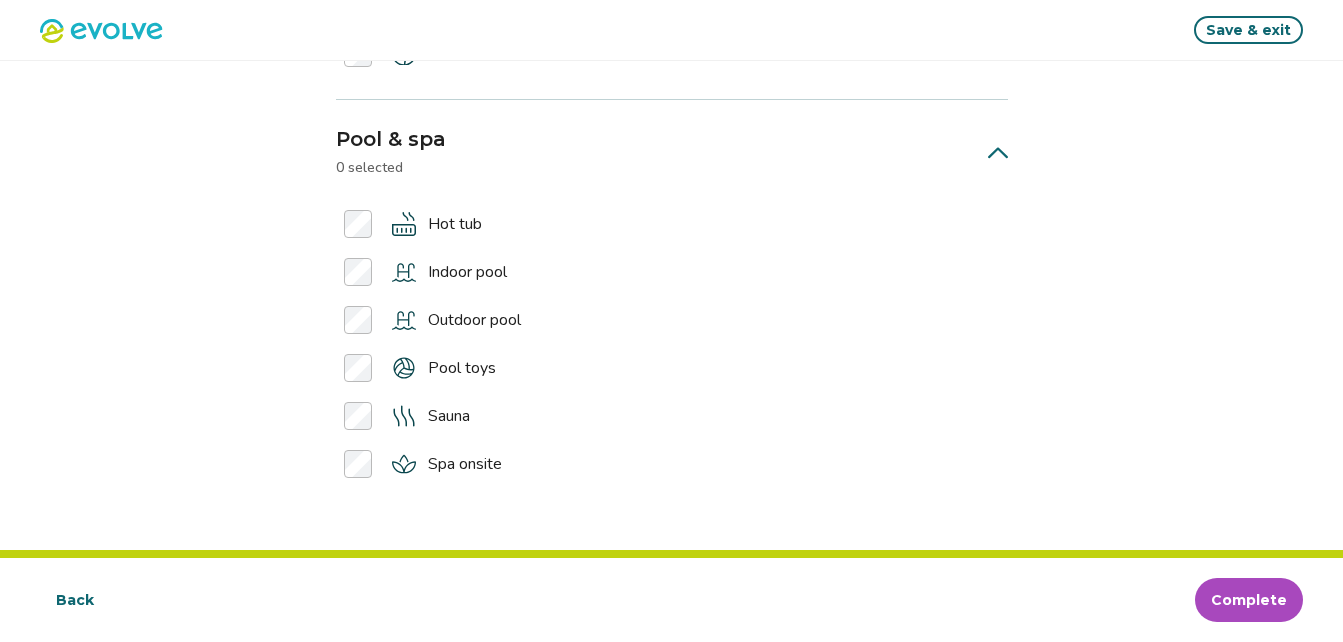 click on "Complete" at bounding box center (1249, 600) 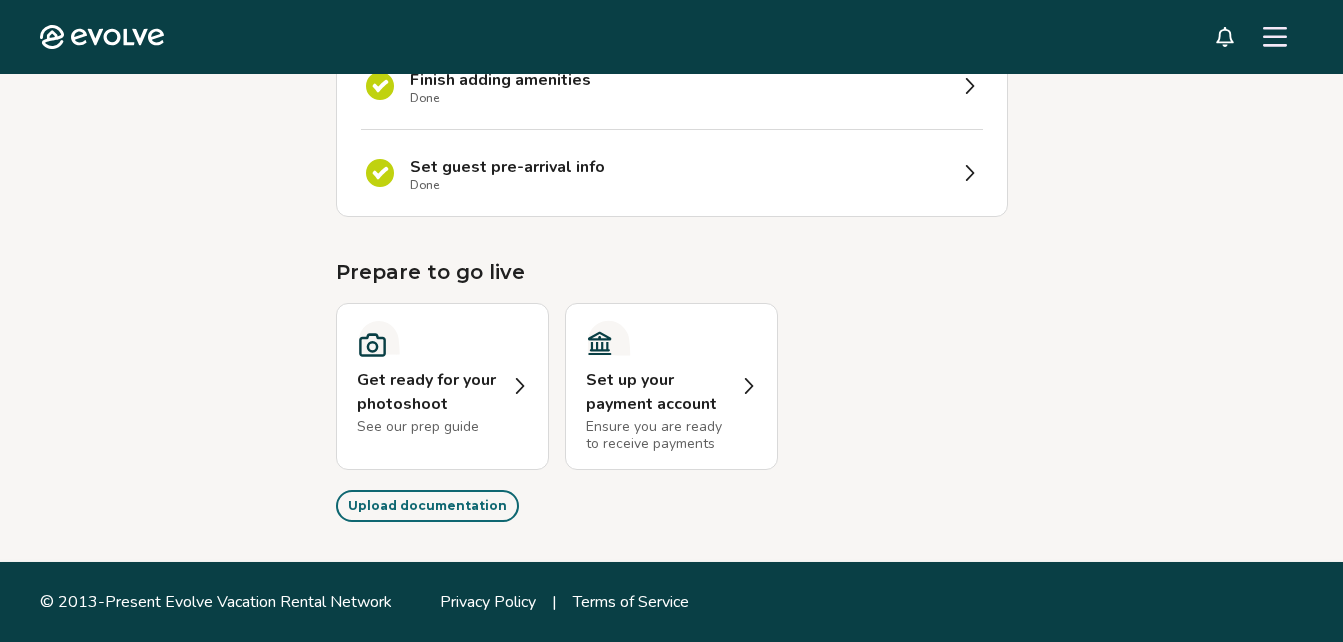 scroll, scrollTop: 0, scrollLeft: 0, axis: both 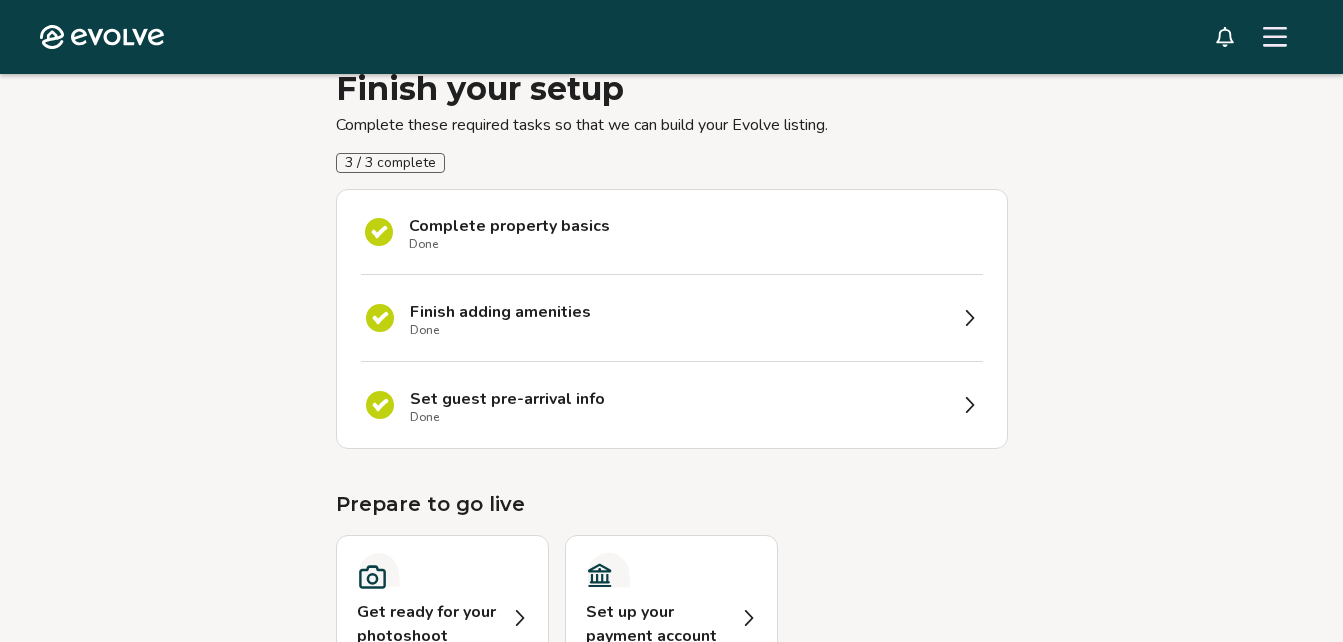 click on "Finish adding amenities Done" at bounding box center [678, 318] 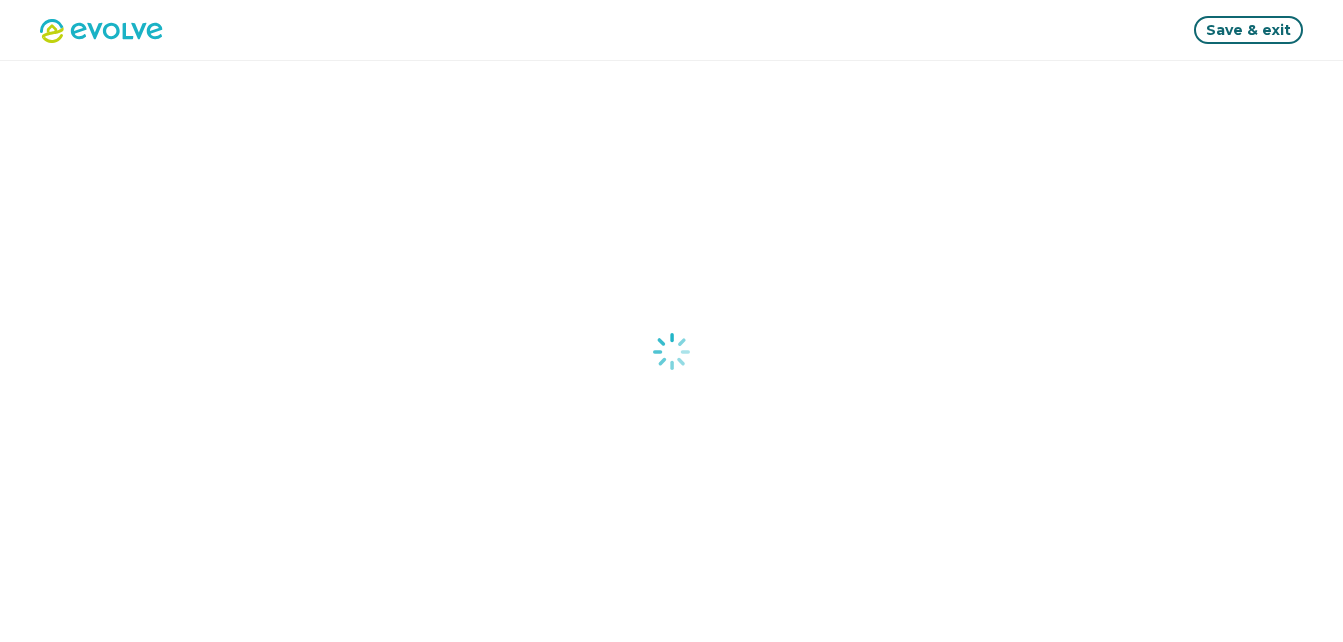 scroll, scrollTop: 0, scrollLeft: 0, axis: both 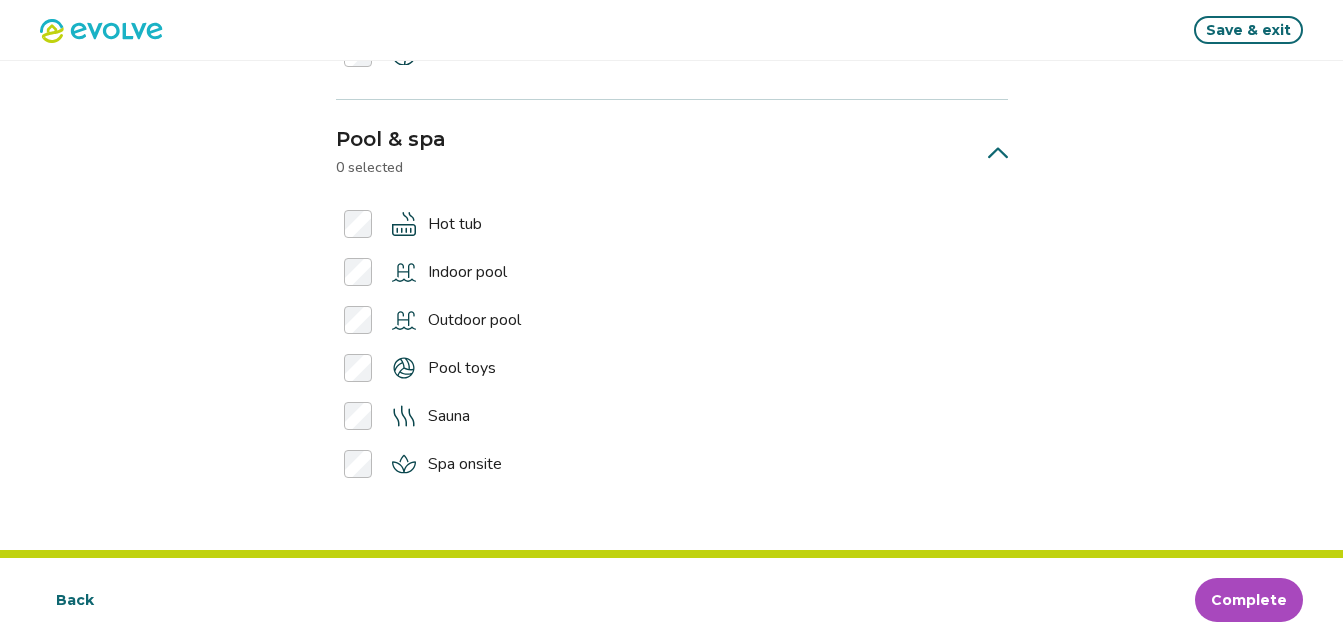 click on "Complete" at bounding box center (1249, 600) 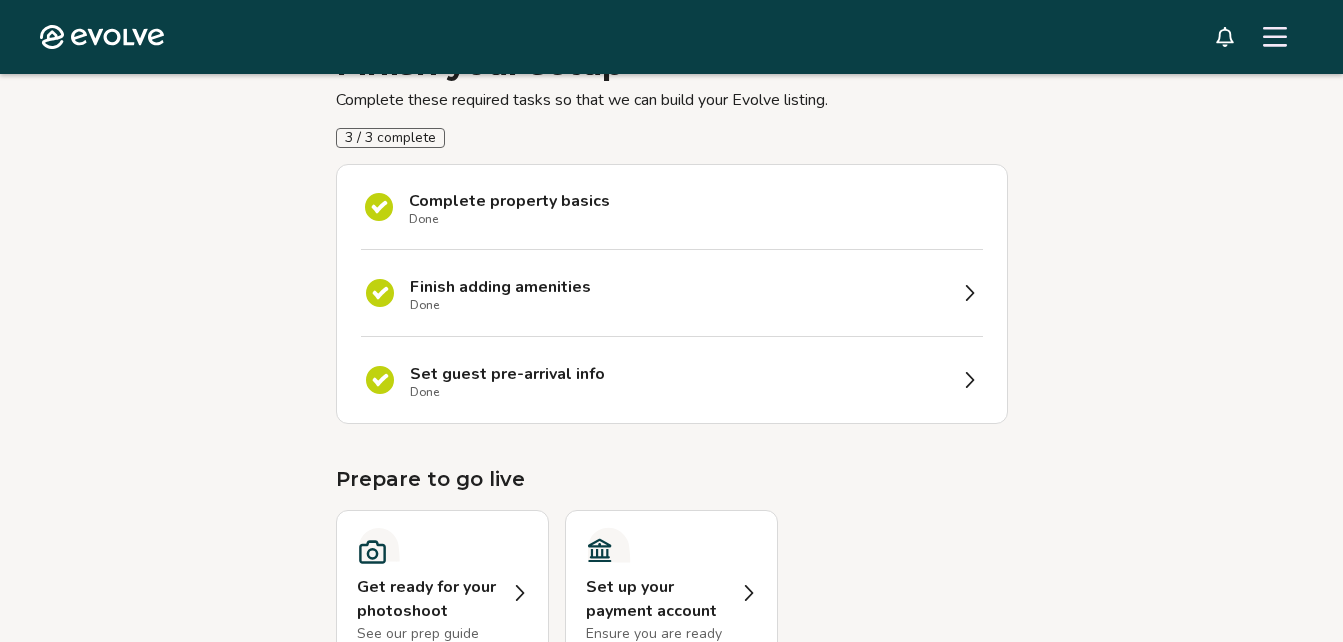 scroll, scrollTop: 274, scrollLeft: 0, axis: vertical 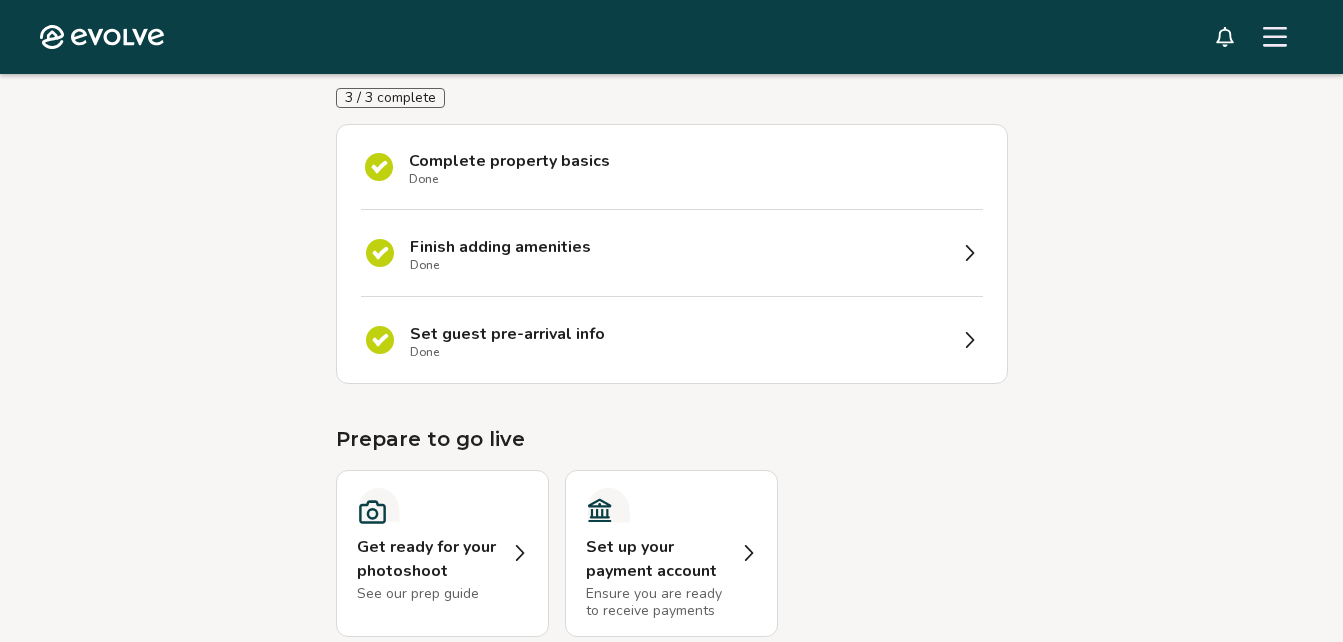 click on "Set guest pre-arrival info Done" at bounding box center [672, 340] 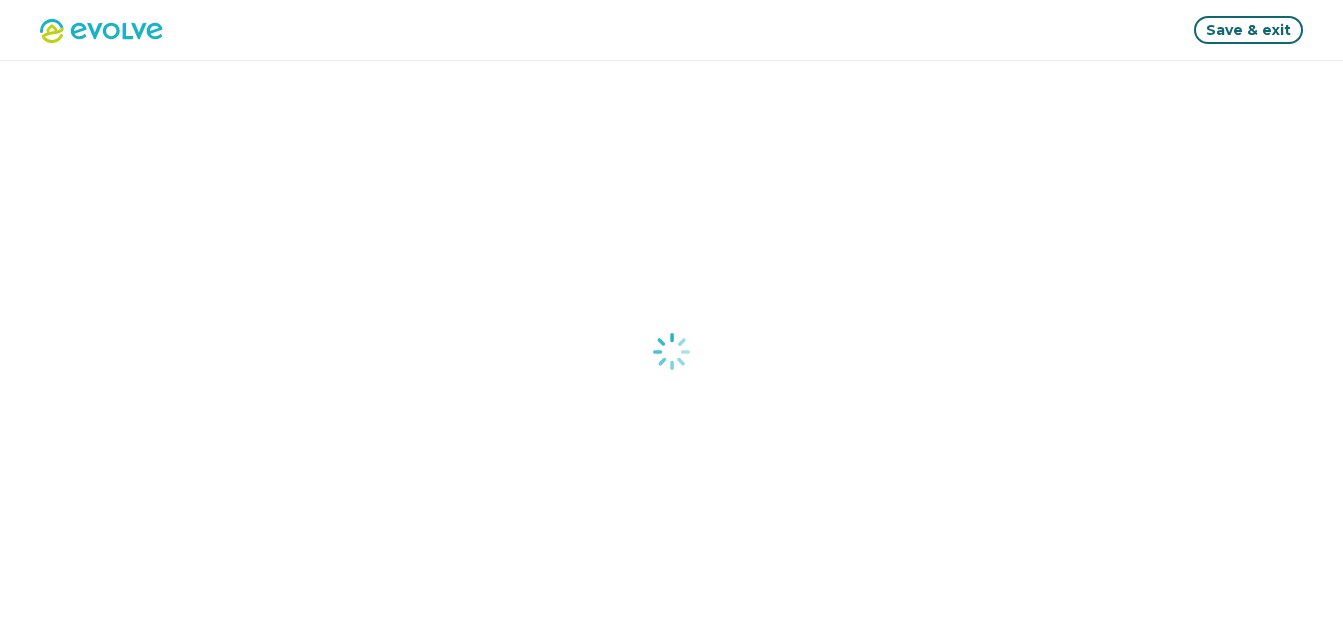 scroll, scrollTop: 0, scrollLeft: 0, axis: both 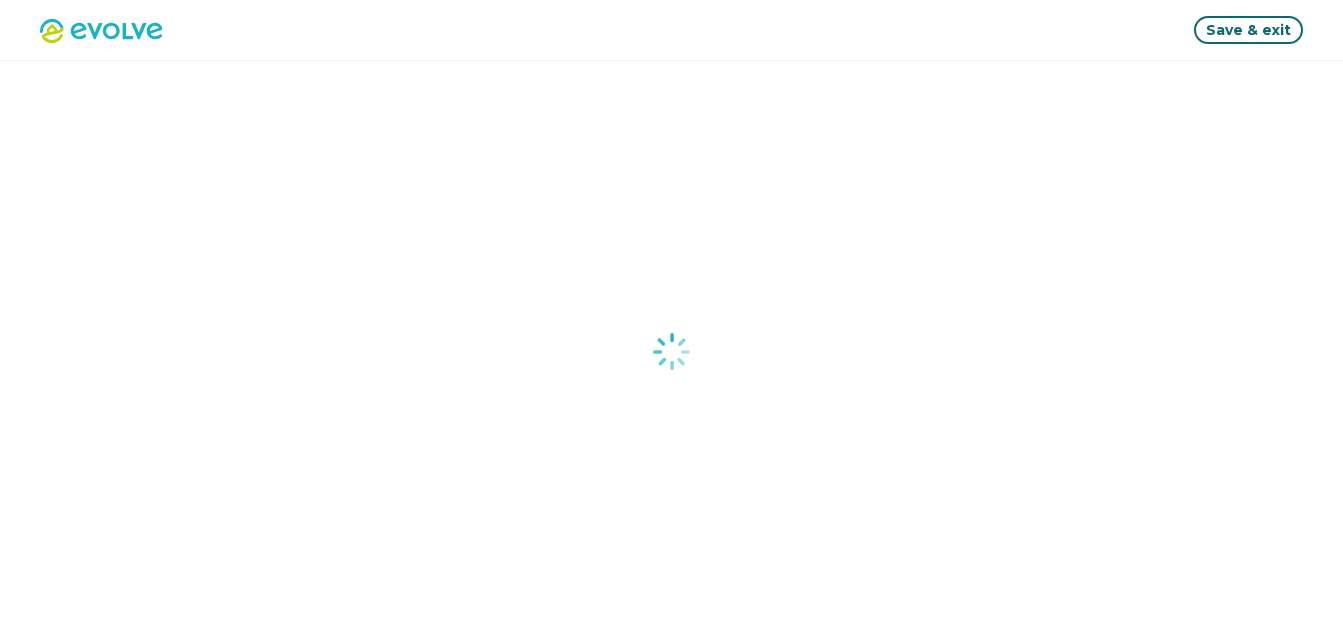 select on "*****" 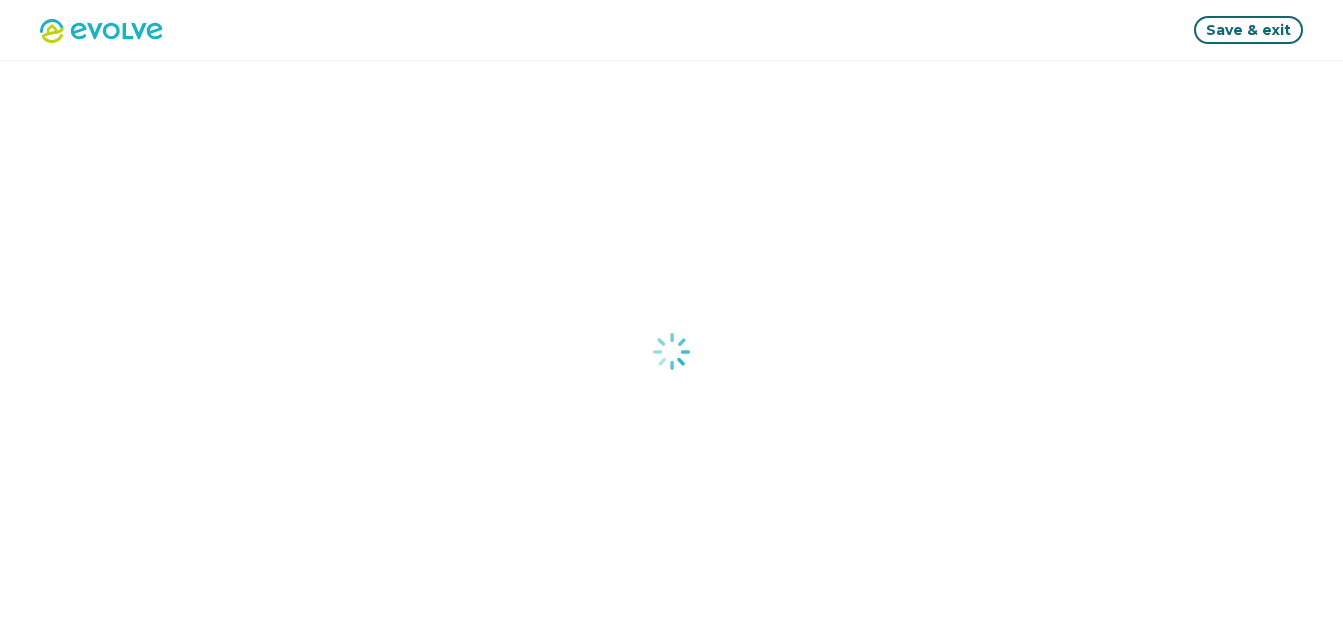 select on "*****" 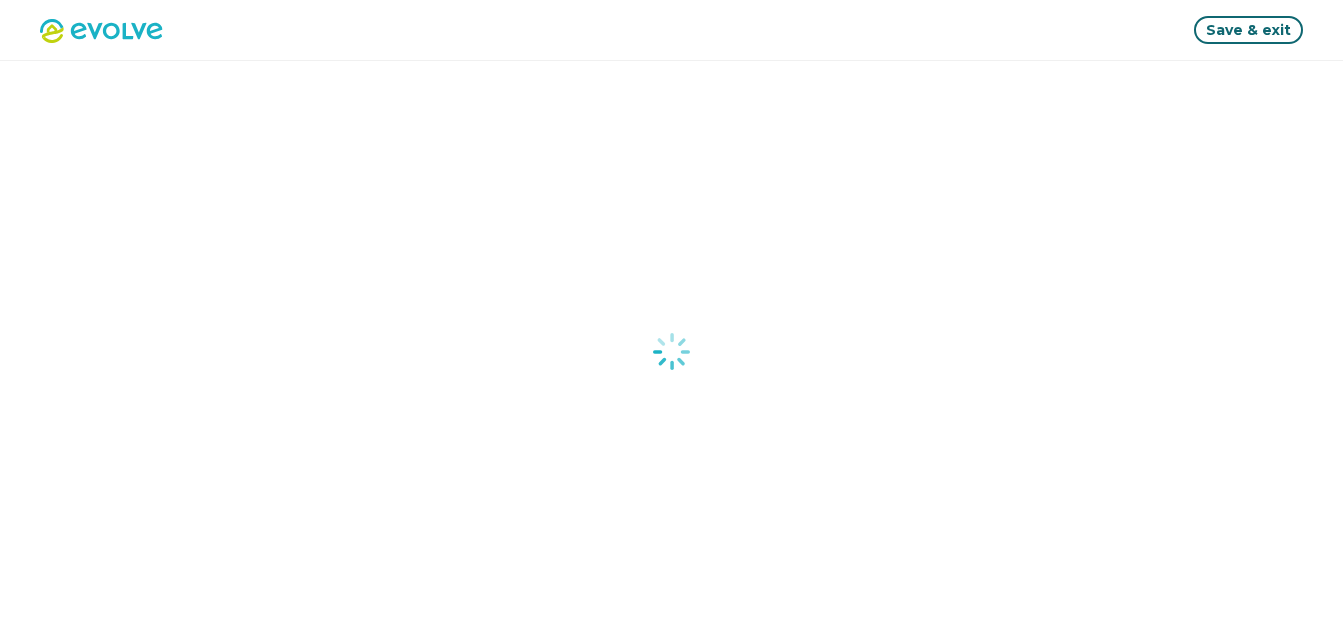 select on "*****" 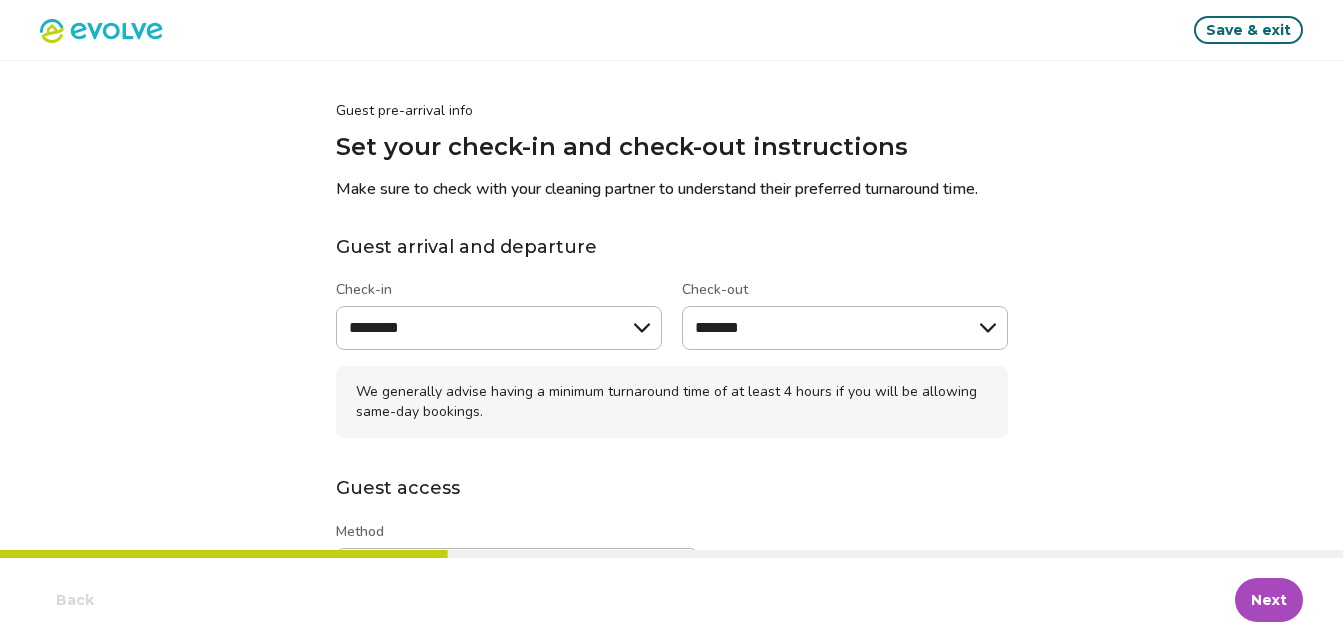 type on "*" 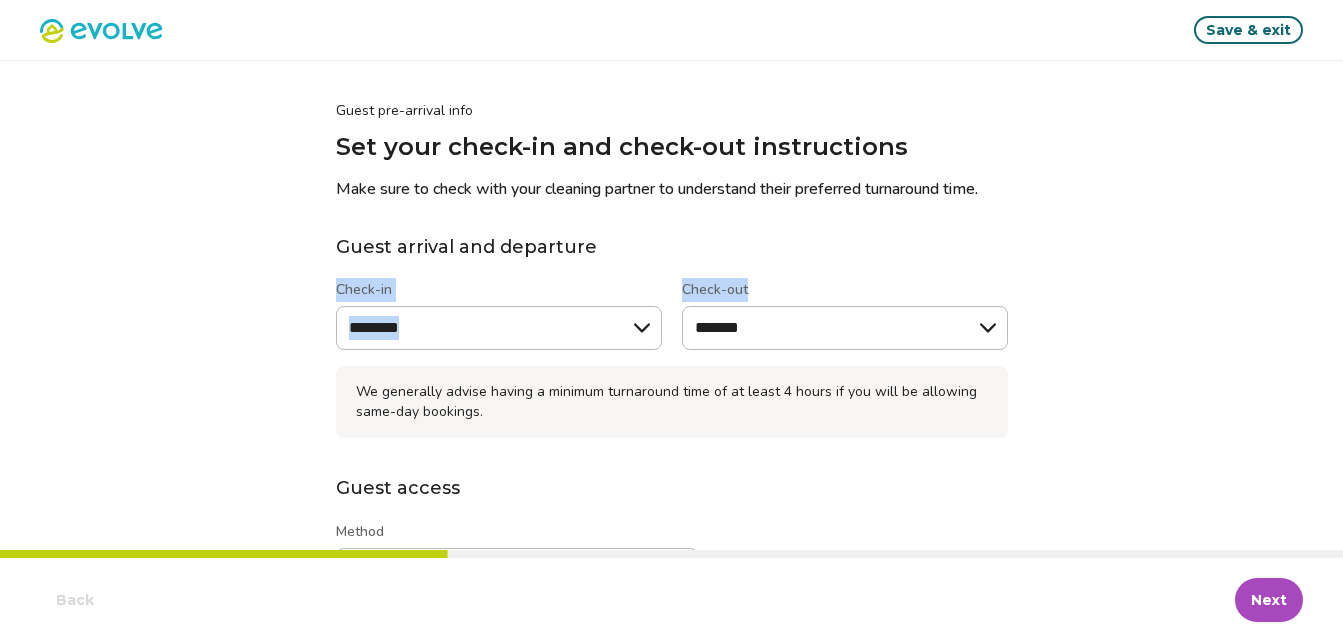 drag, startPoint x: 1340, startPoint y: 244, endPoint x: 1361, endPoint y: 301, distance: 60.74537 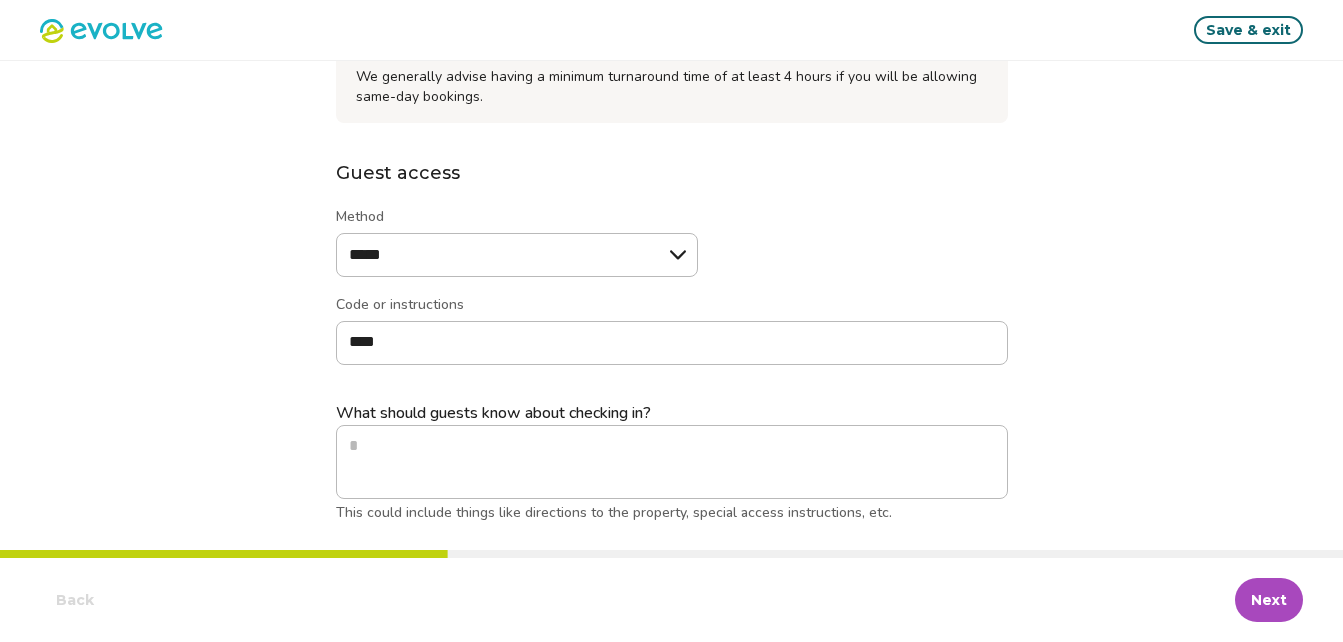 scroll, scrollTop: 328, scrollLeft: 0, axis: vertical 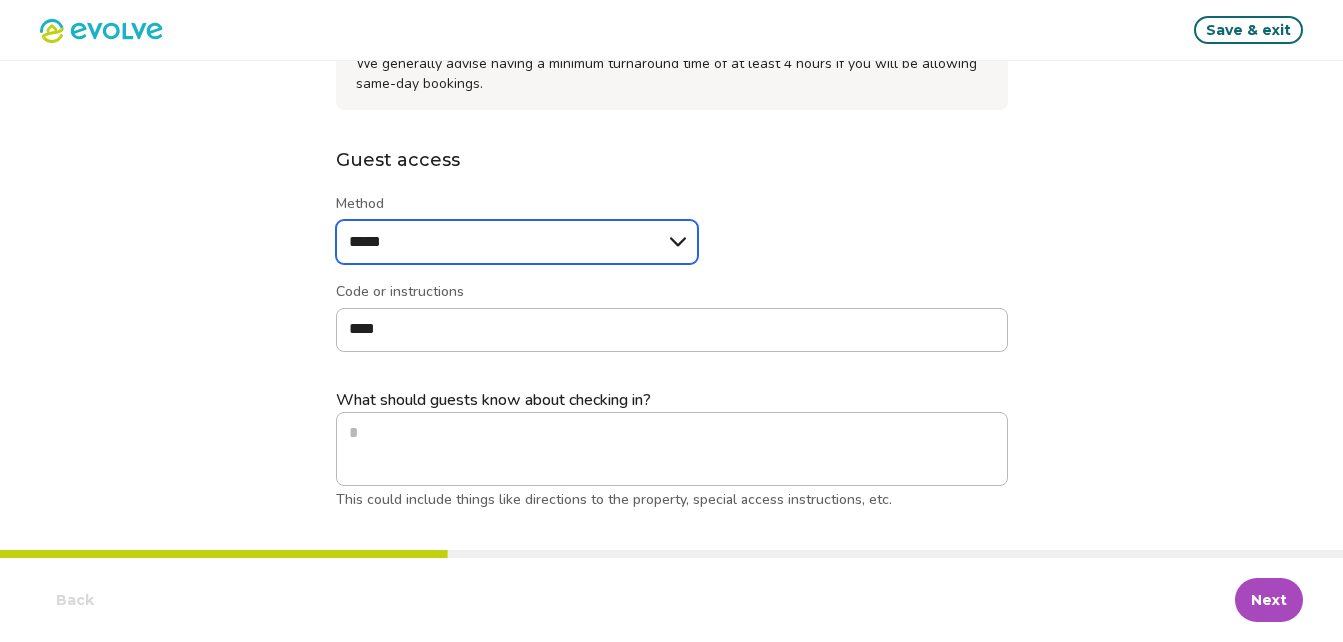 click on "****** ******* *****" at bounding box center (517, 242) 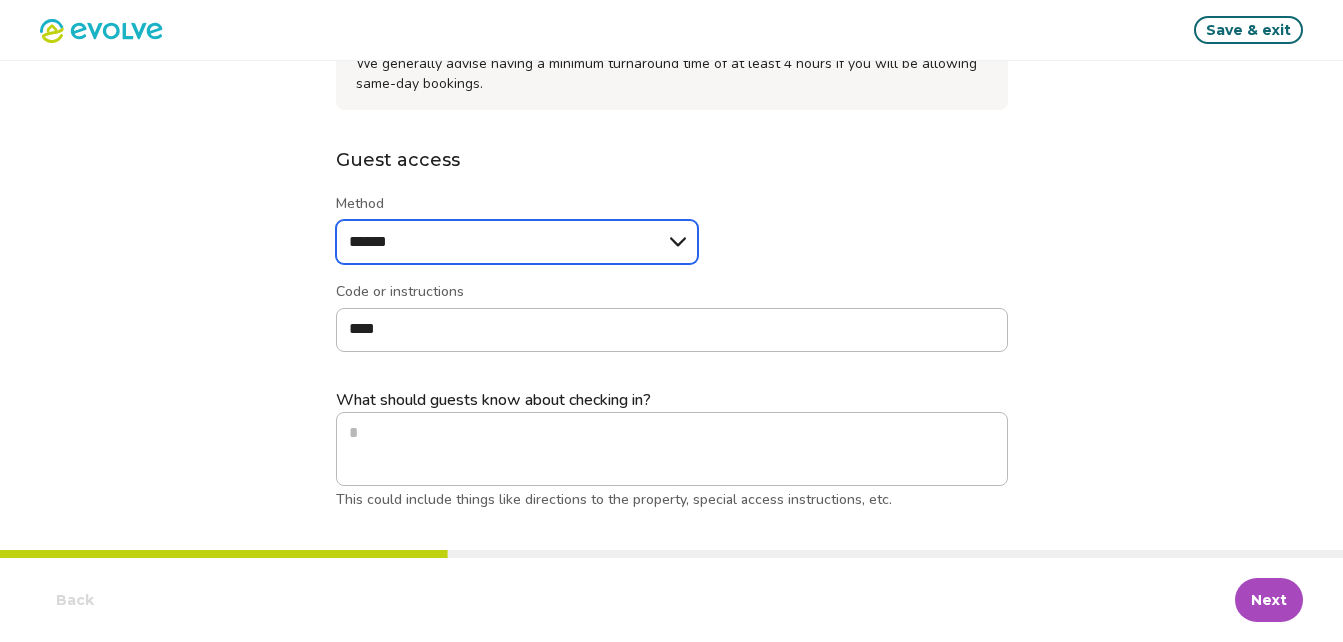 click on "****** ******* *****" at bounding box center (517, 242) 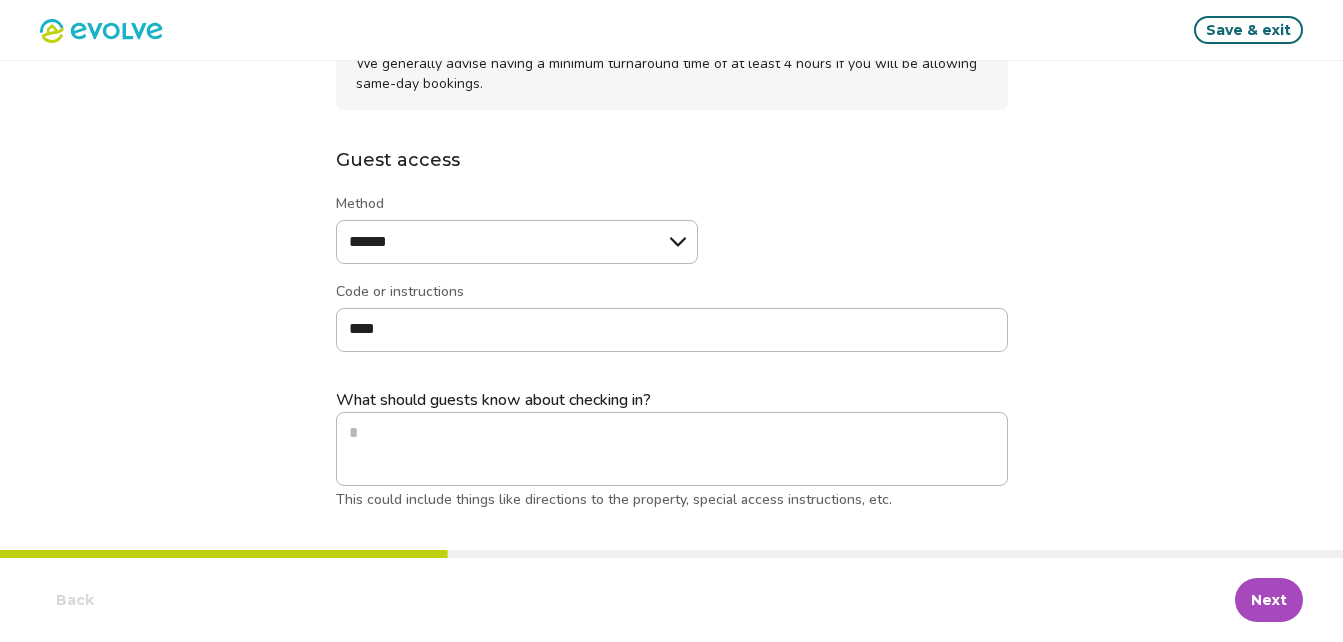 click on "Next" at bounding box center [1269, 600] 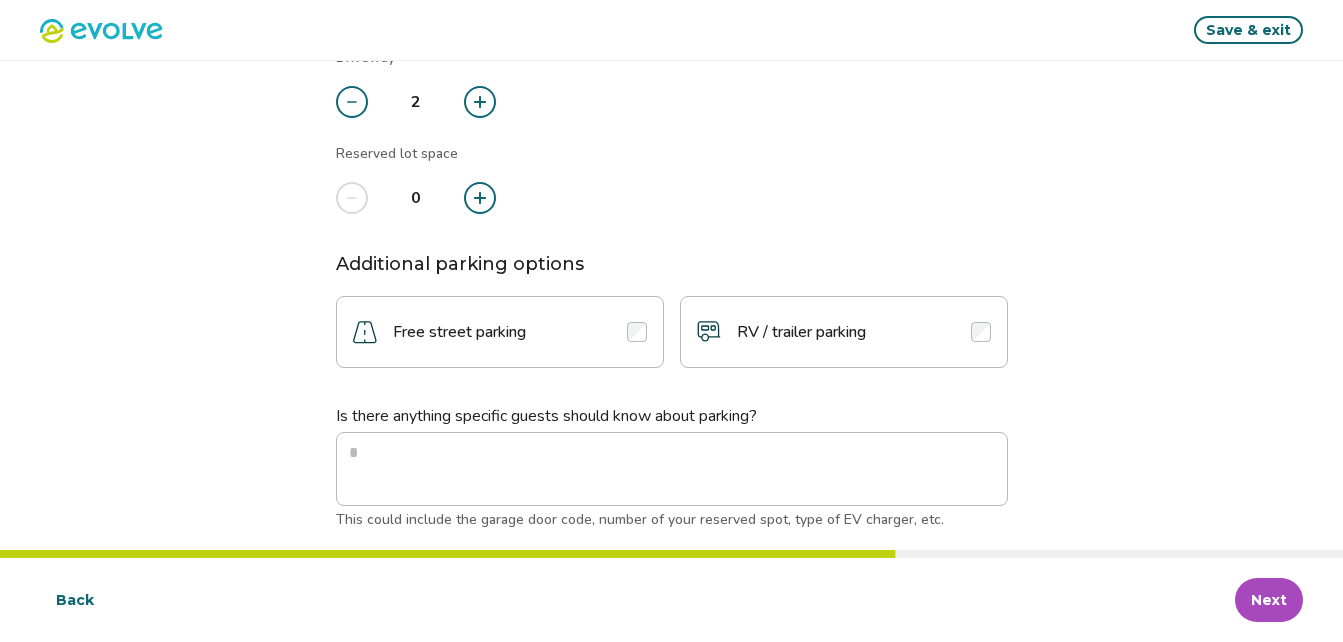 scroll, scrollTop: 372, scrollLeft: 0, axis: vertical 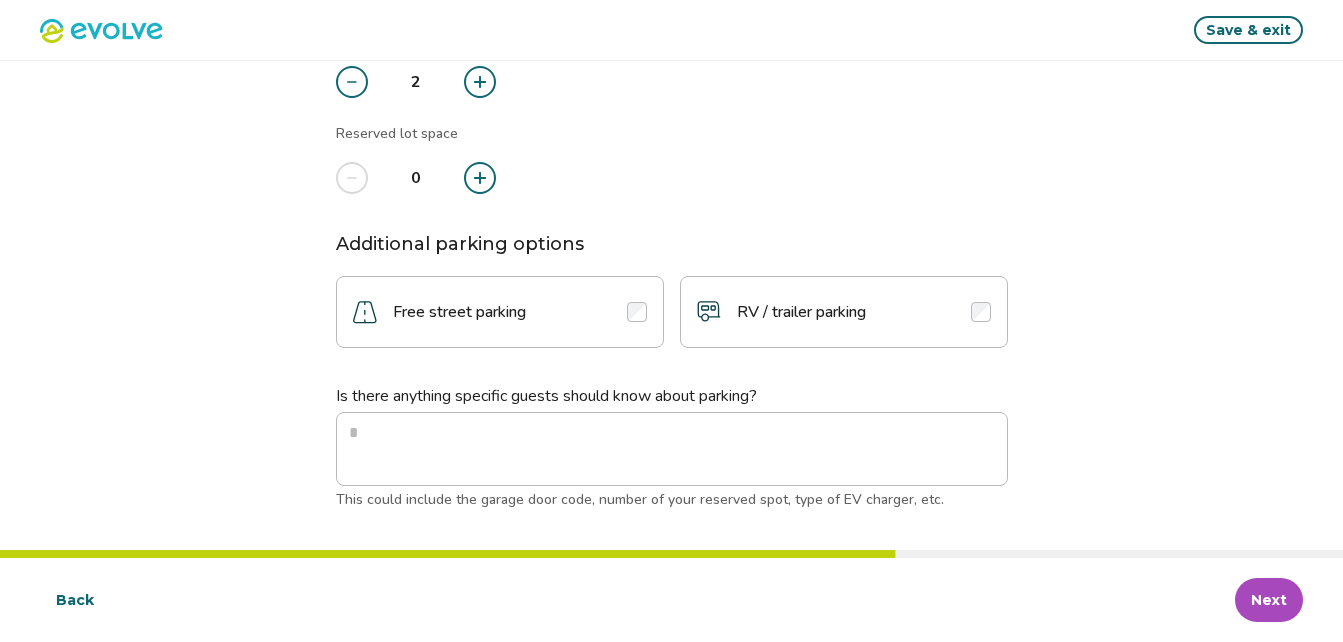 click on "Next" at bounding box center [1269, 600] 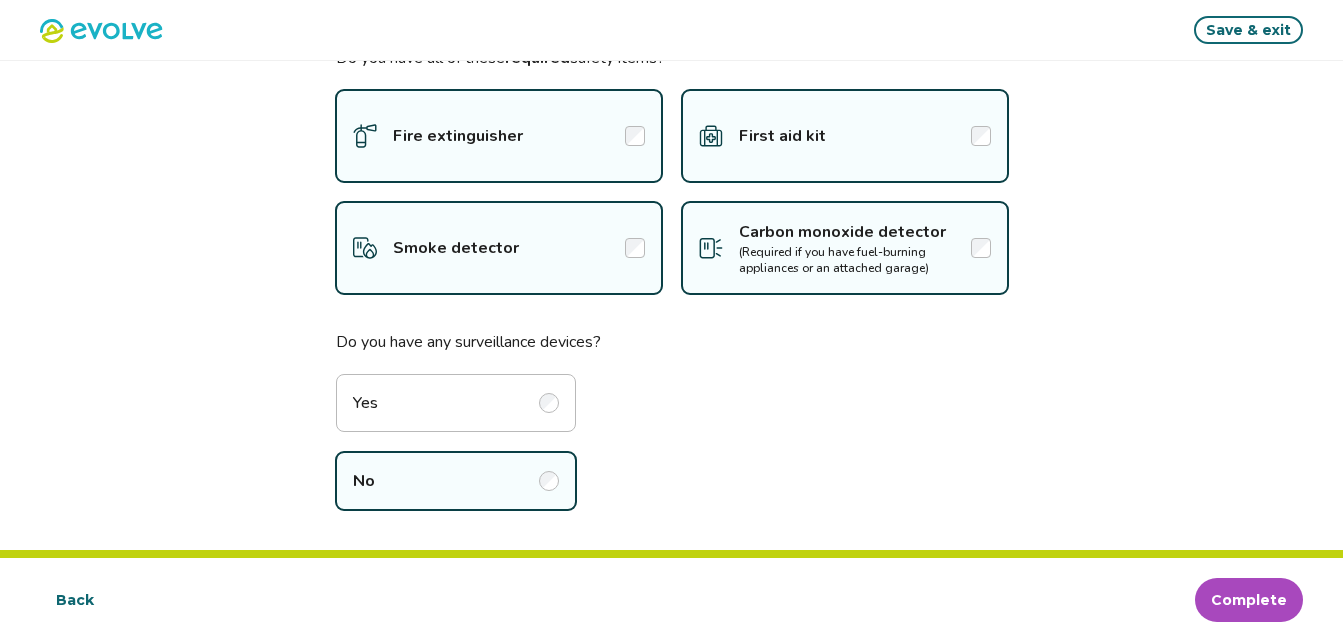 scroll, scrollTop: 0, scrollLeft: 0, axis: both 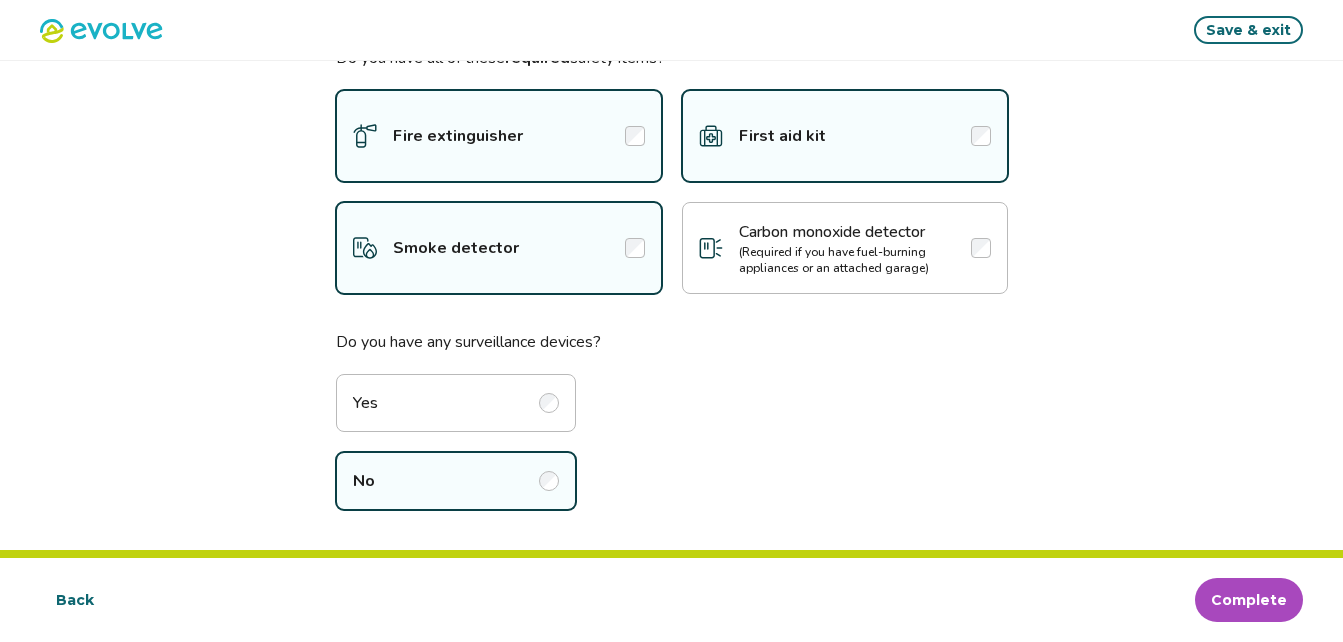 click on "Complete" at bounding box center (1249, 600) 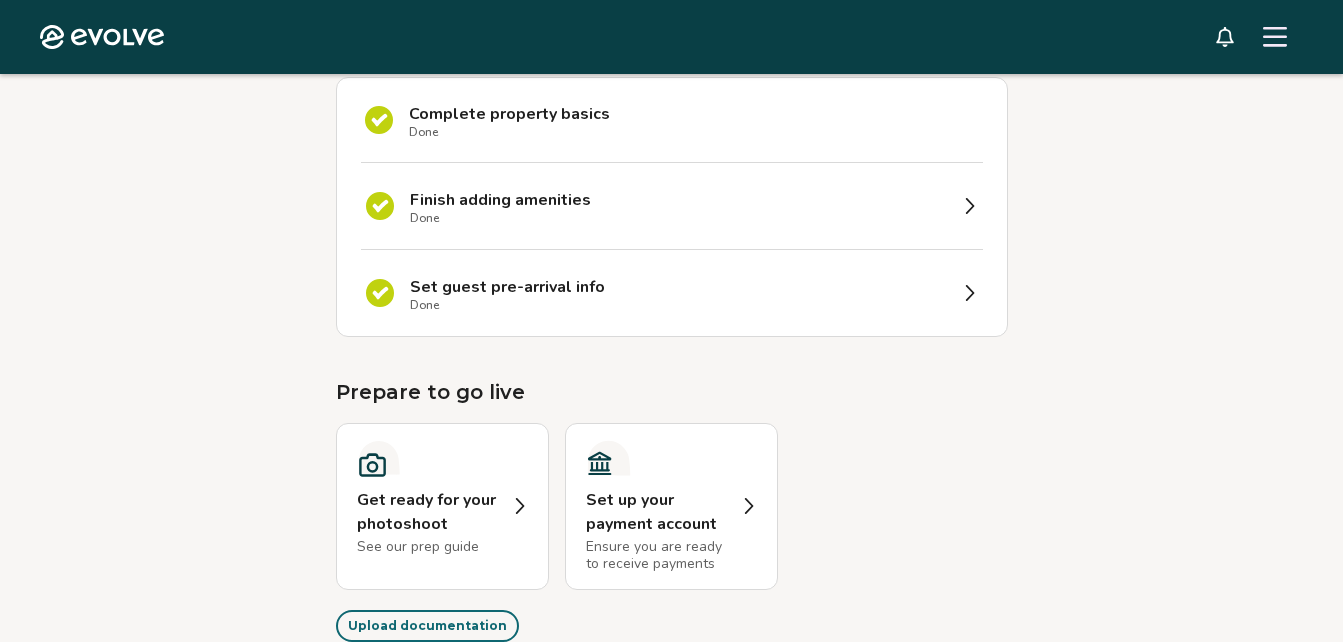 scroll, scrollTop: 441, scrollLeft: 0, axis: vertical 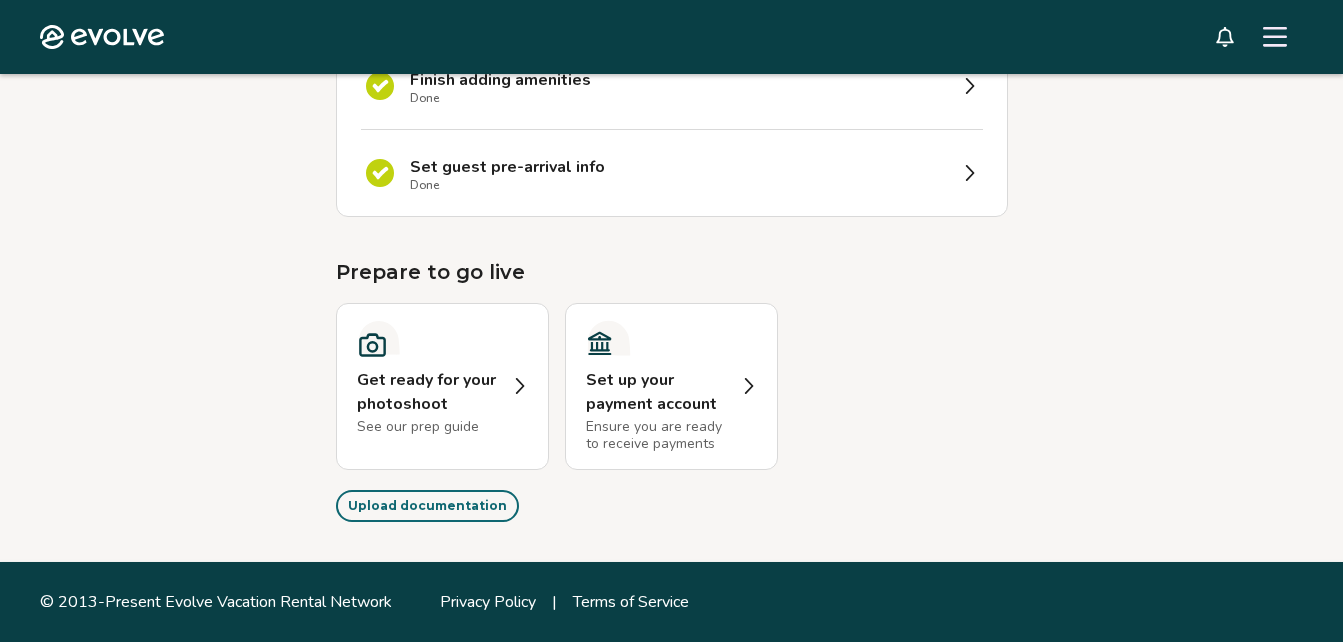 click on "Set up your payment account" at bounding box center (657, 392) 